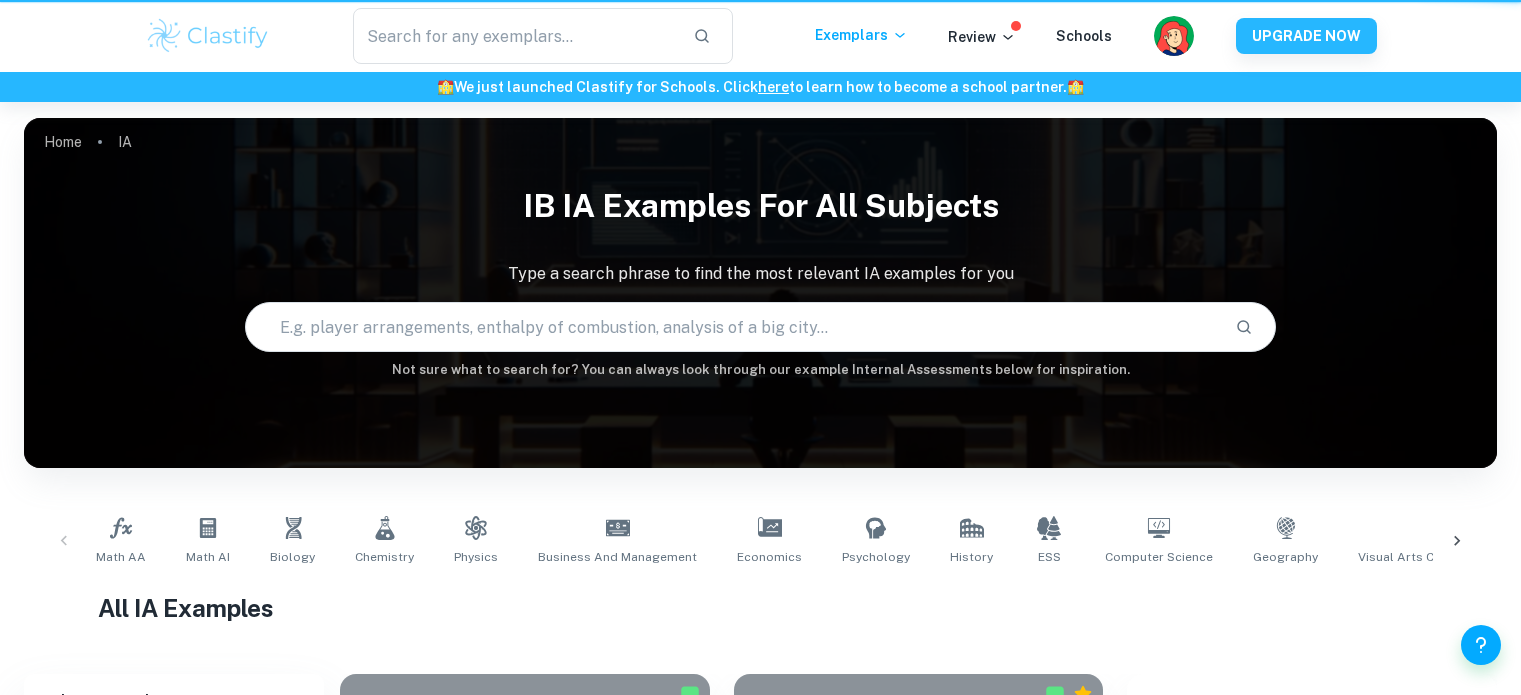 scroll, scrollTop: 0, scrollLeft: 0, axis: both 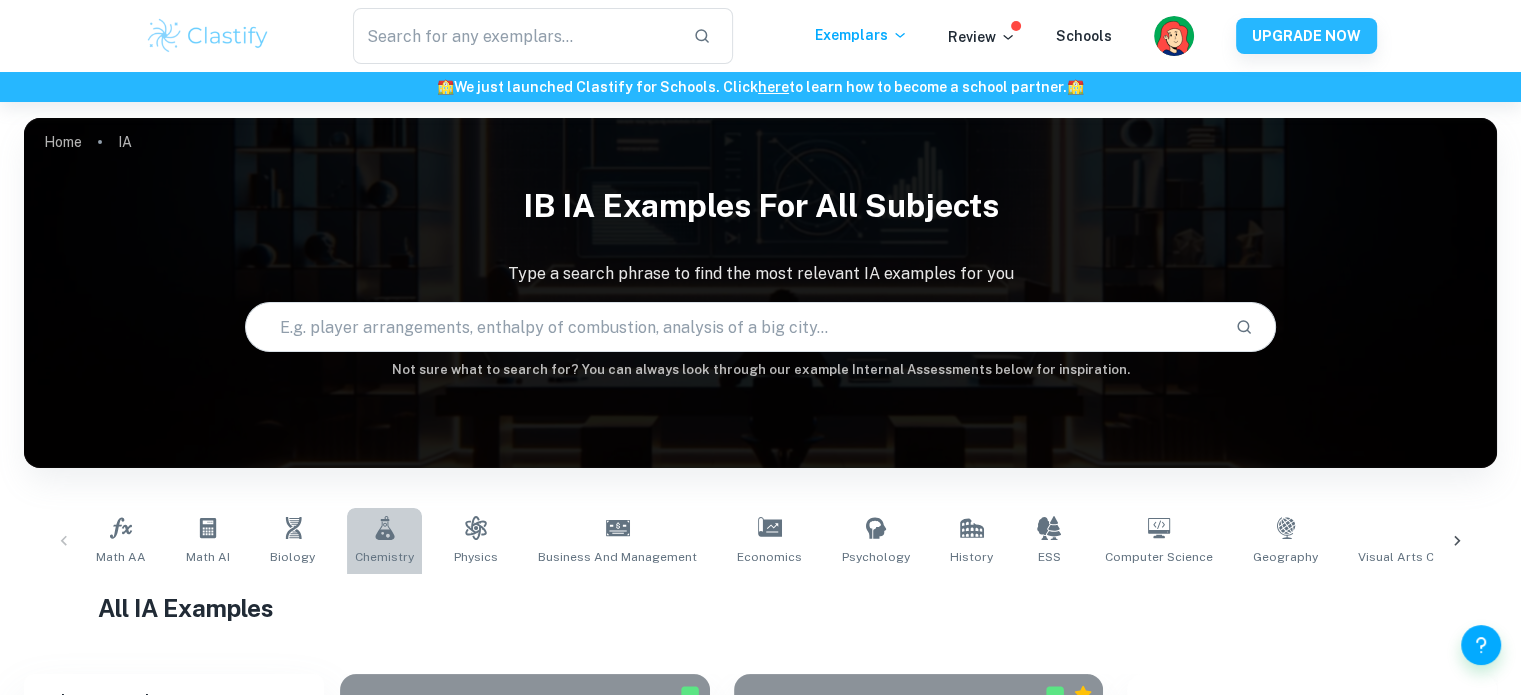 click on "Chemistry" at bounding box center (384, 541) 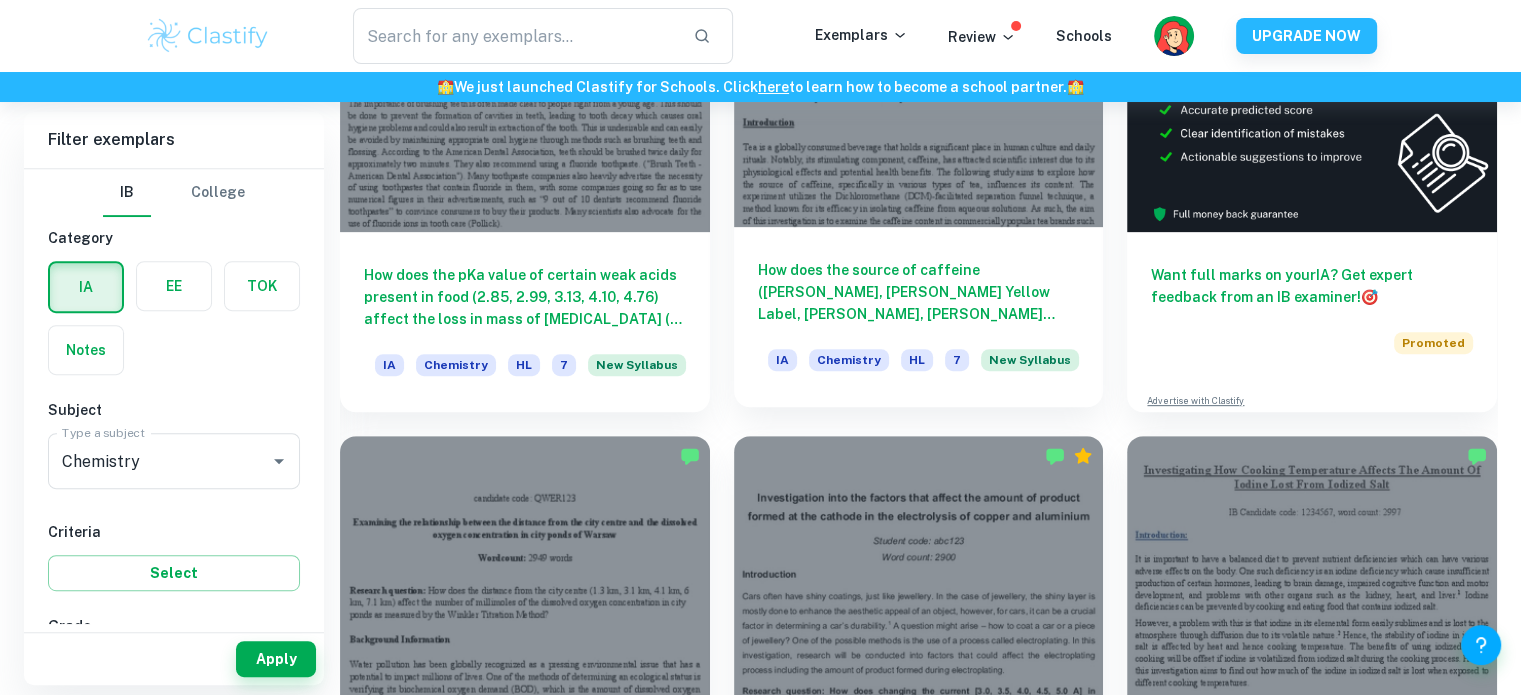scroll, scrollTop: 1000, scrollLeft: 0, axis: vertical 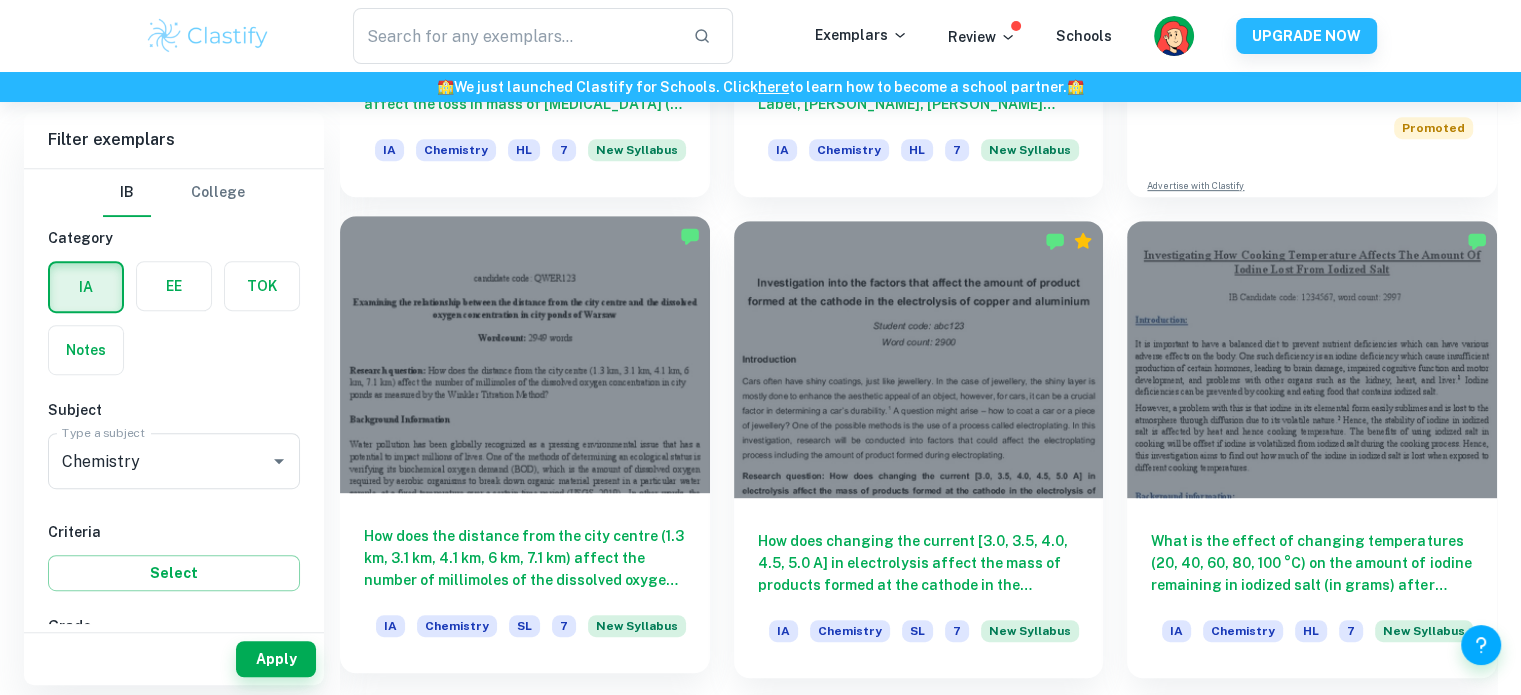 click at bounding box center (525, 354) 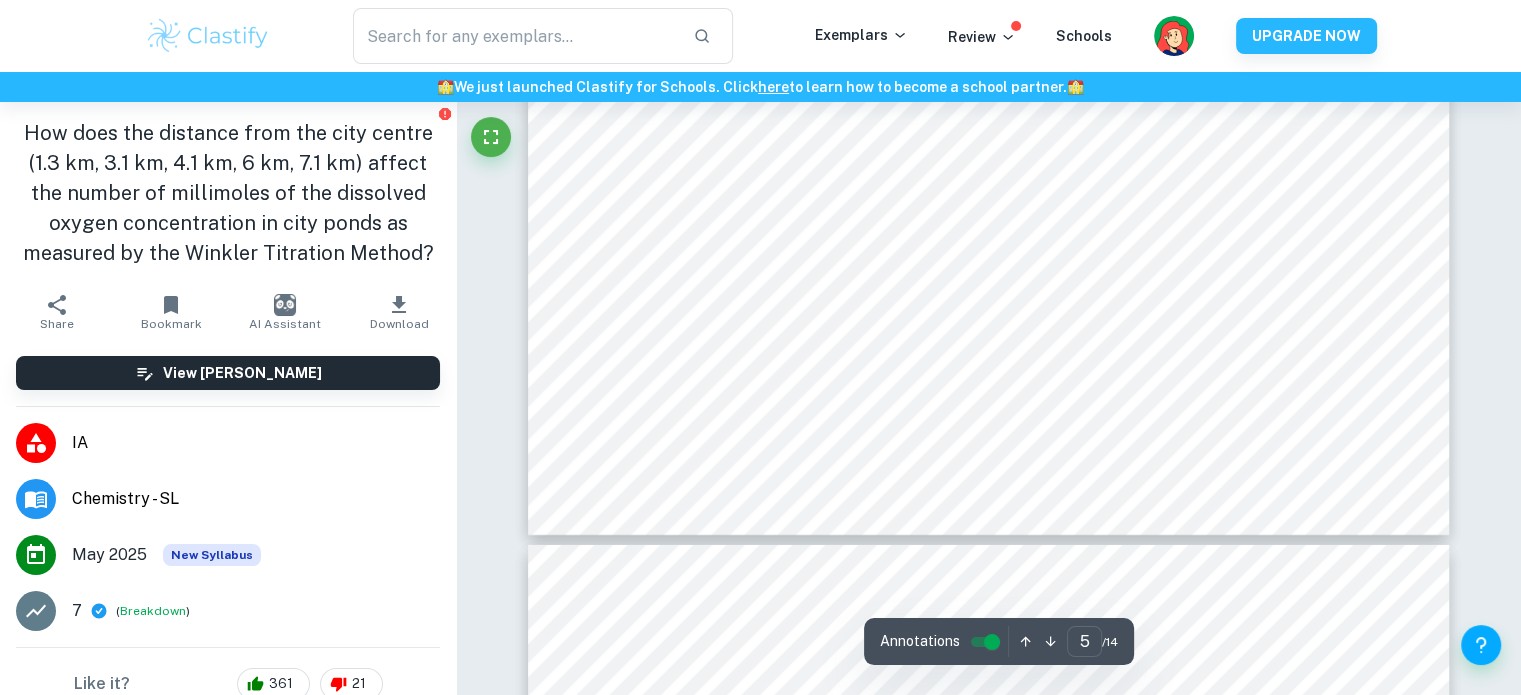 scroll, scrollTop: 6400, scrollLeft: 0, axis: vertical 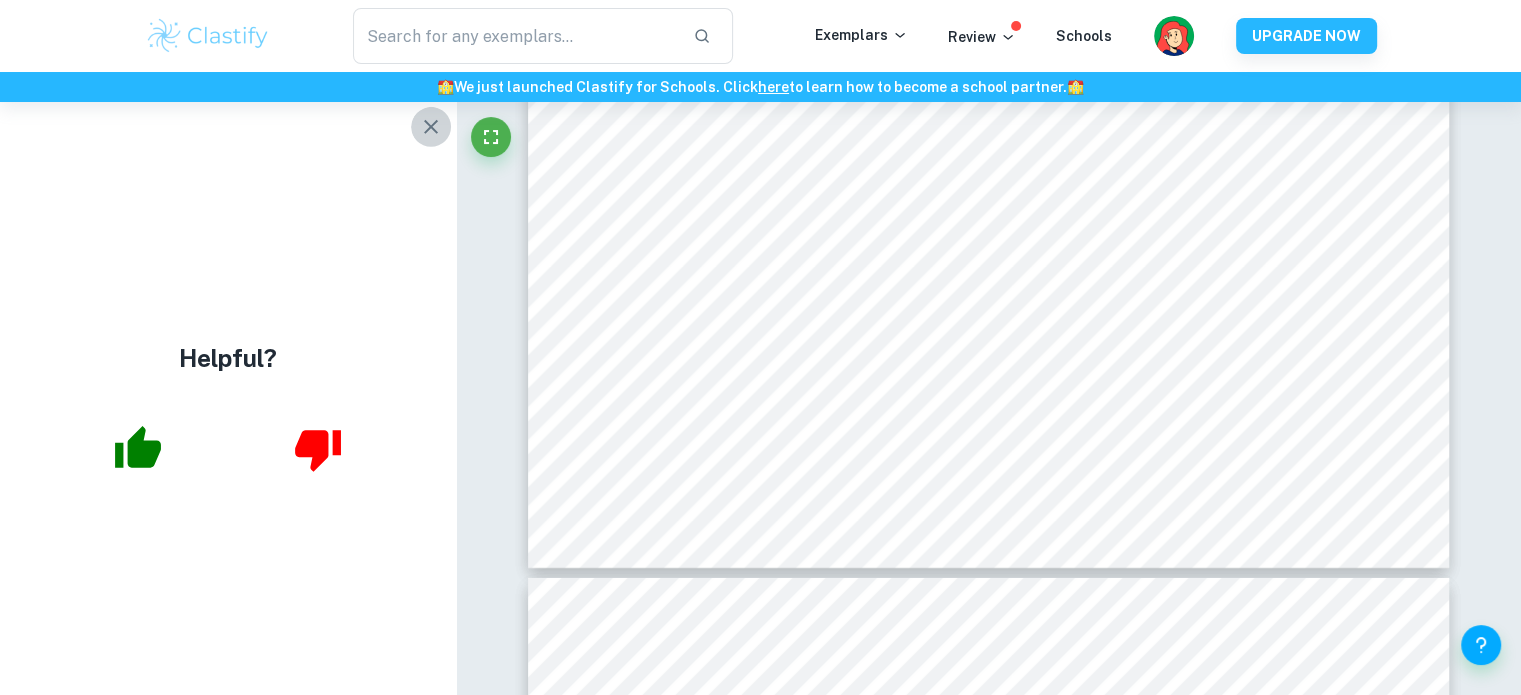 click 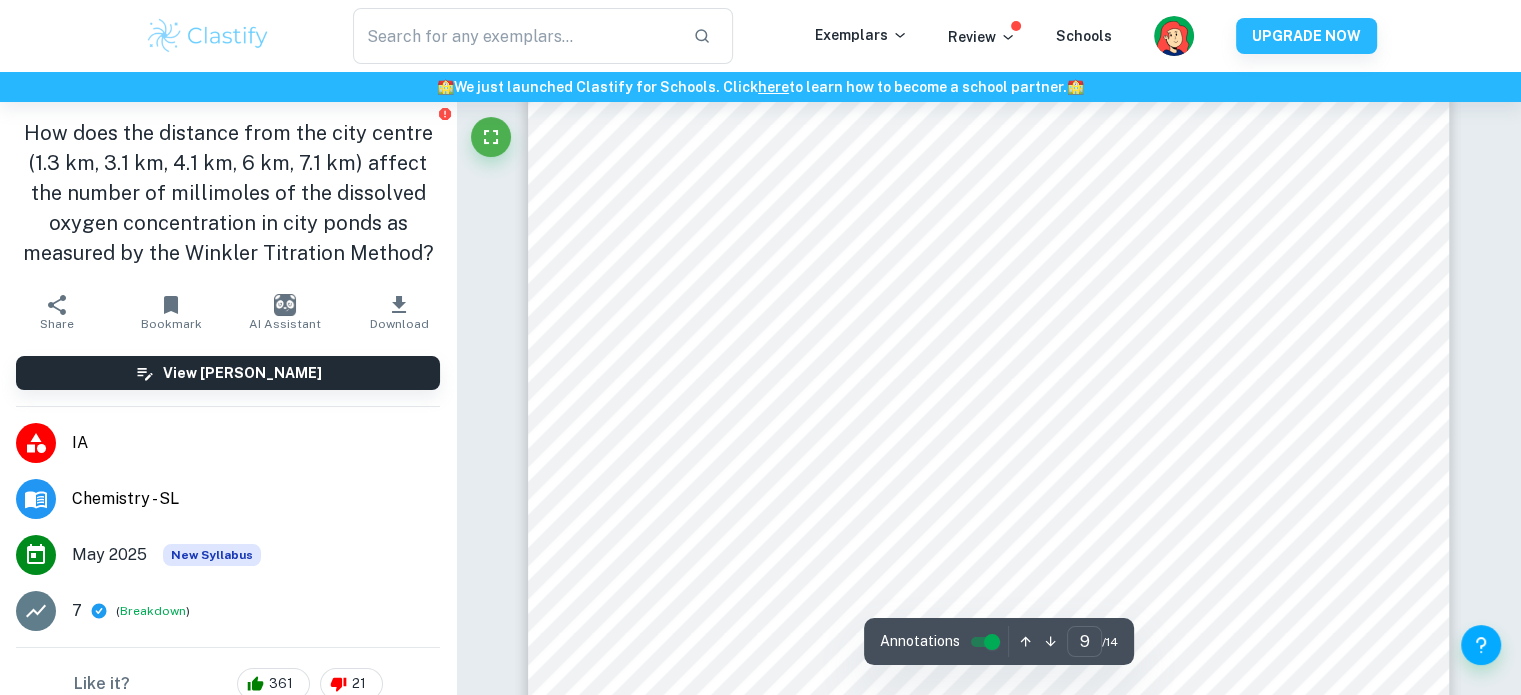 scroll, scrollTop: 11400, scrollLeft: 0, axis: vertical 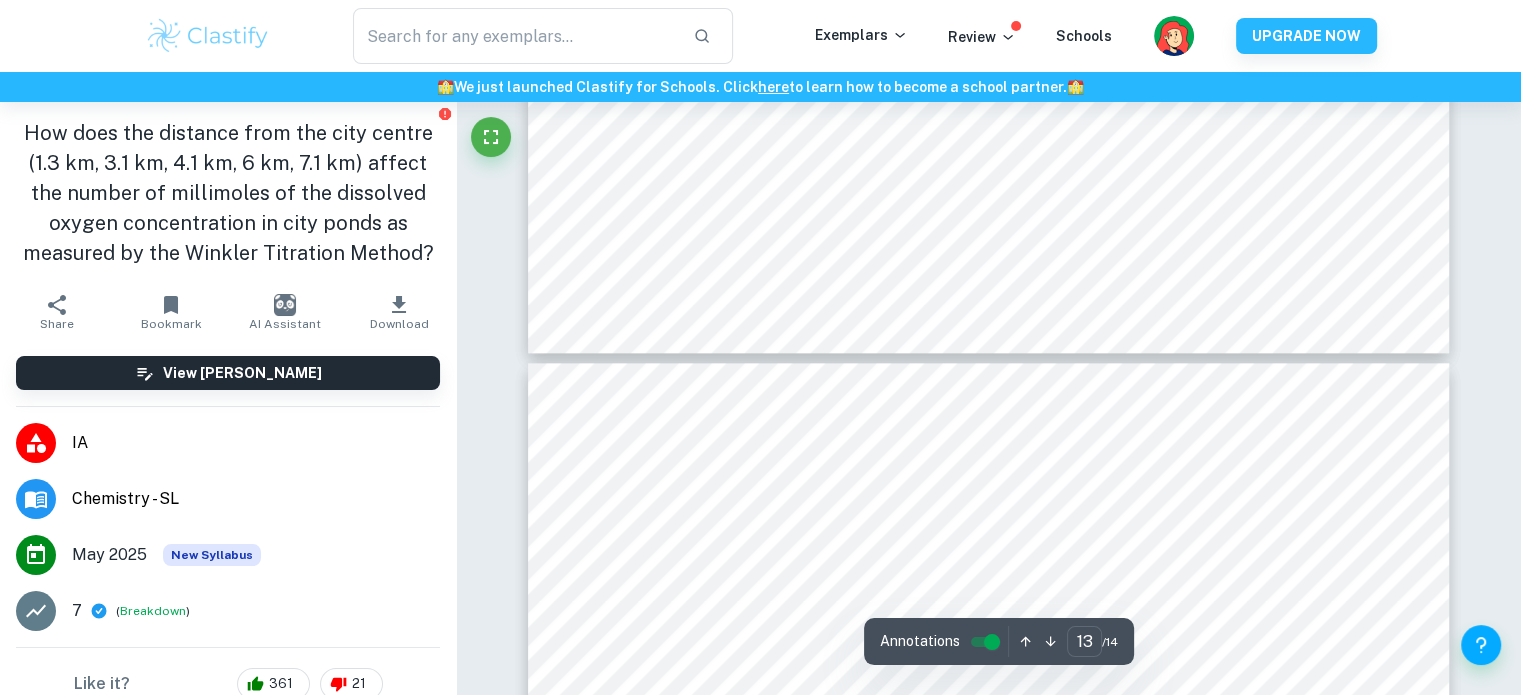 type on "14" 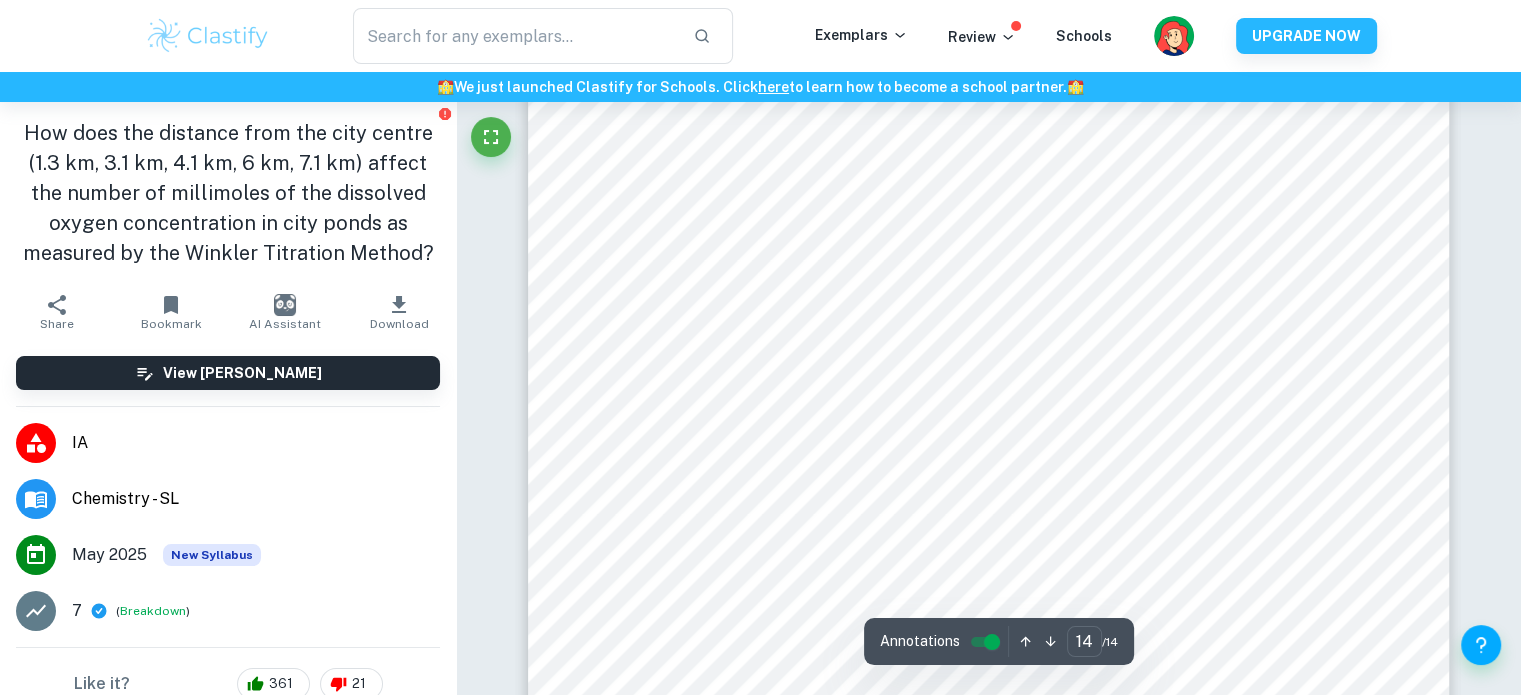 scroll, scrollTop: 18000, scrollLeft: 0, axis: vertical 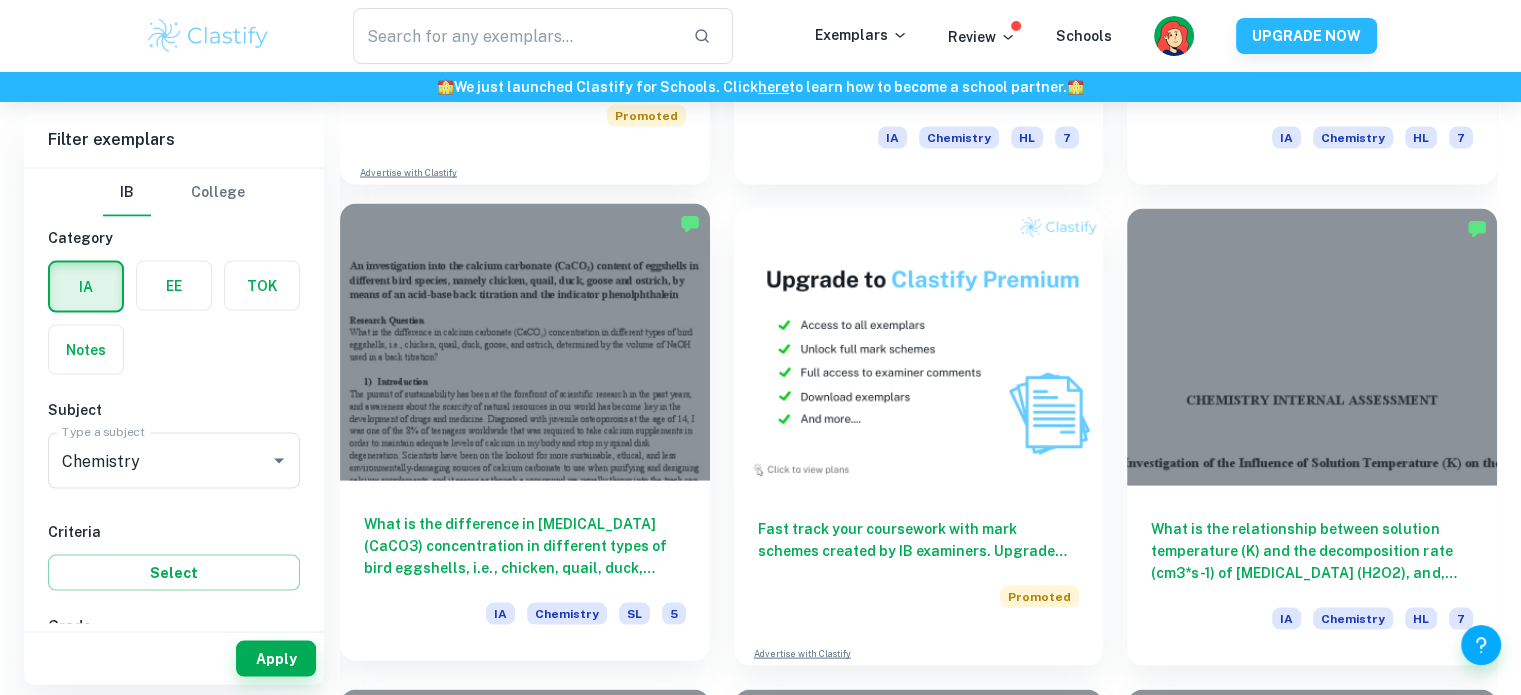 click at bounding box center [525, 342] 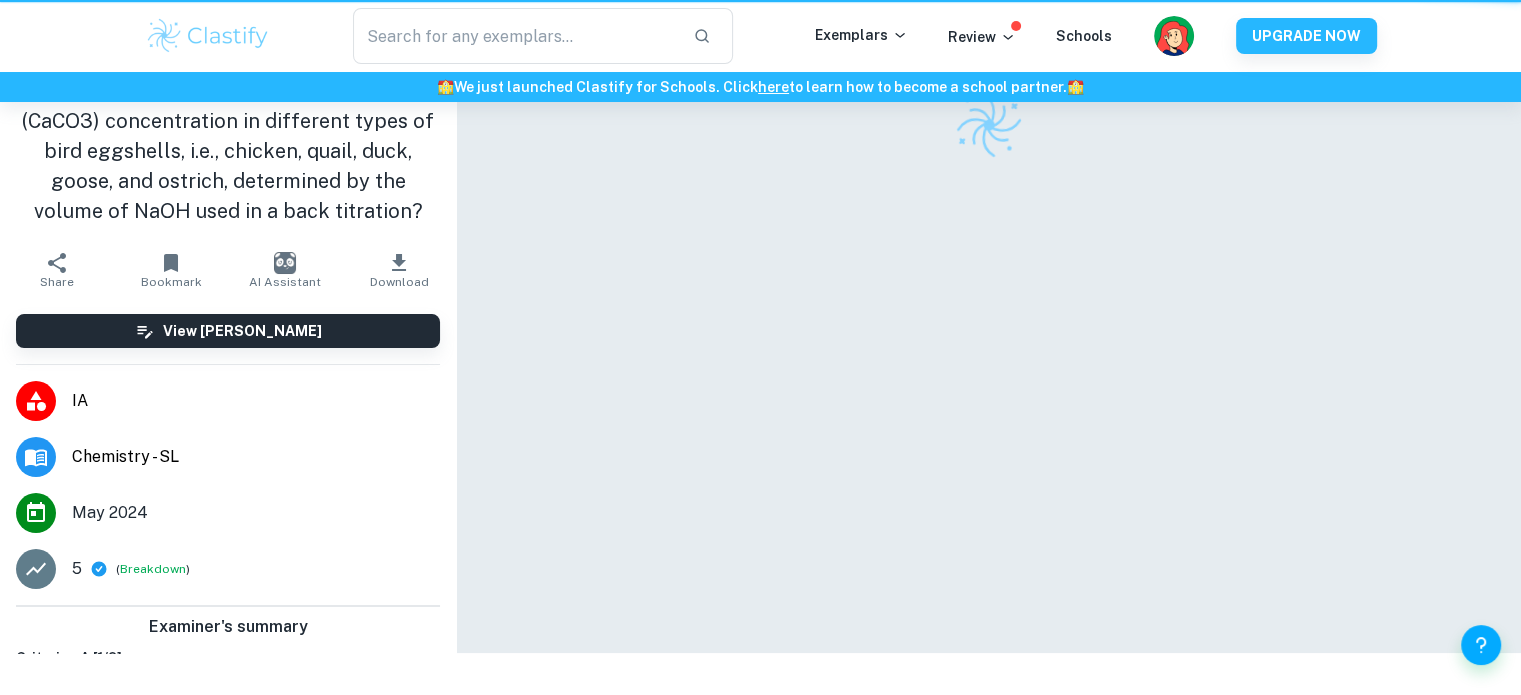 scroll, scrollTop: 0, scrollLeft: 0, axis: both 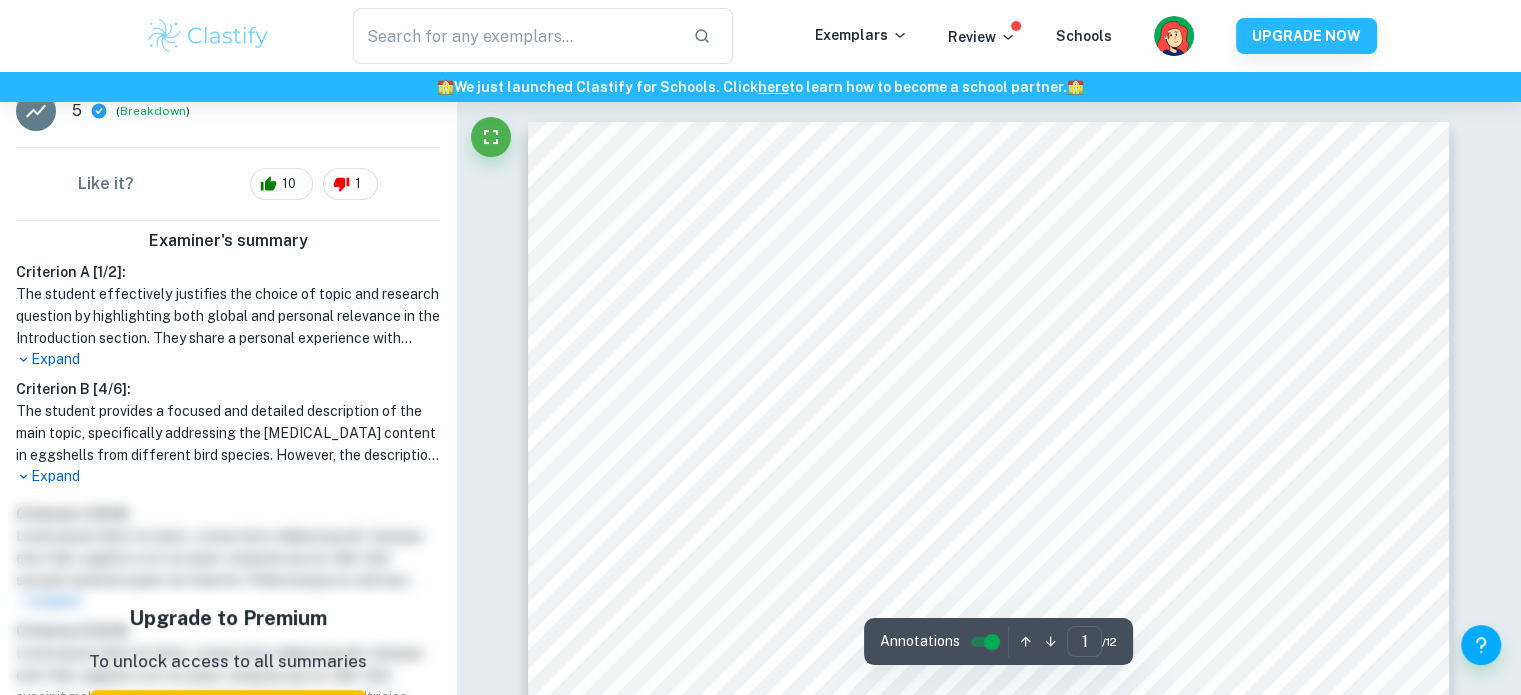 click on "Expand" at bounding box center (228, 359) 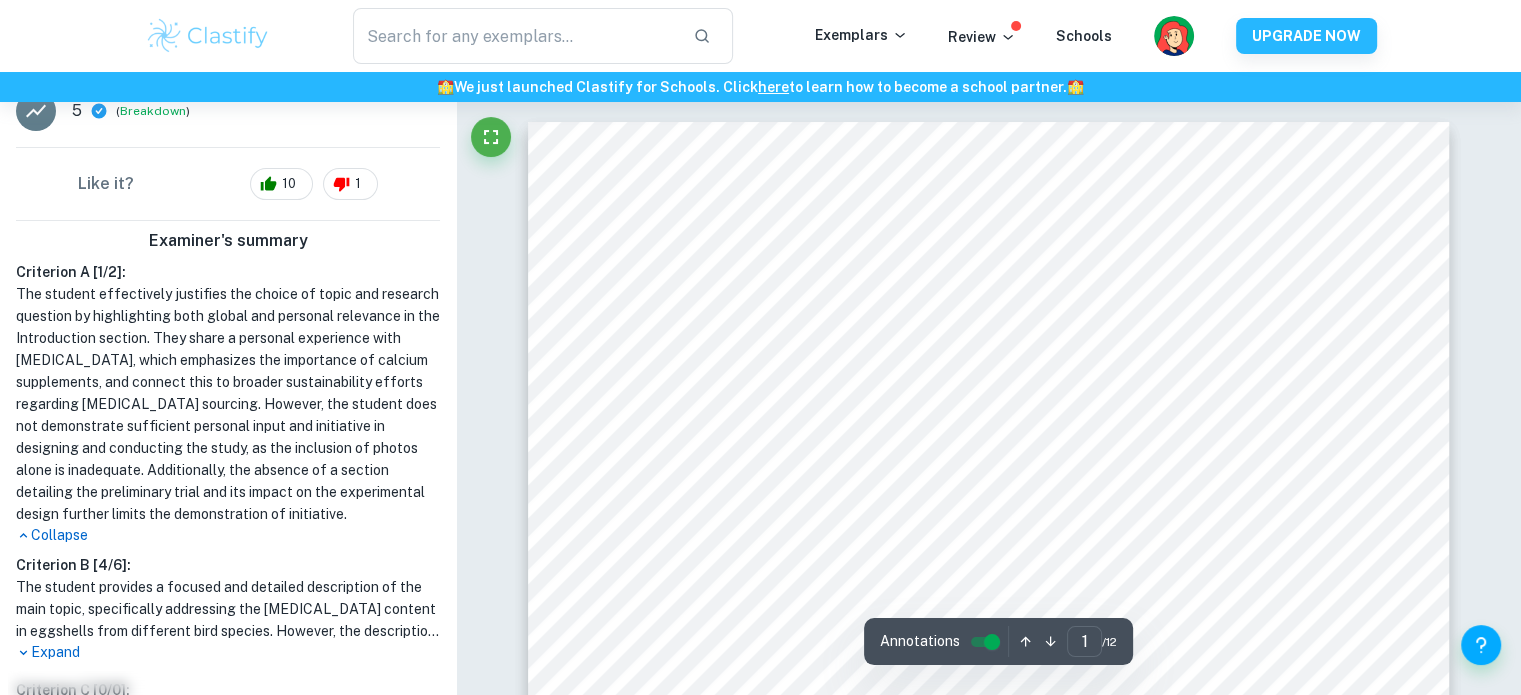 scroll, scrollTop: 600, scrollLeft: 0, axis: vertical 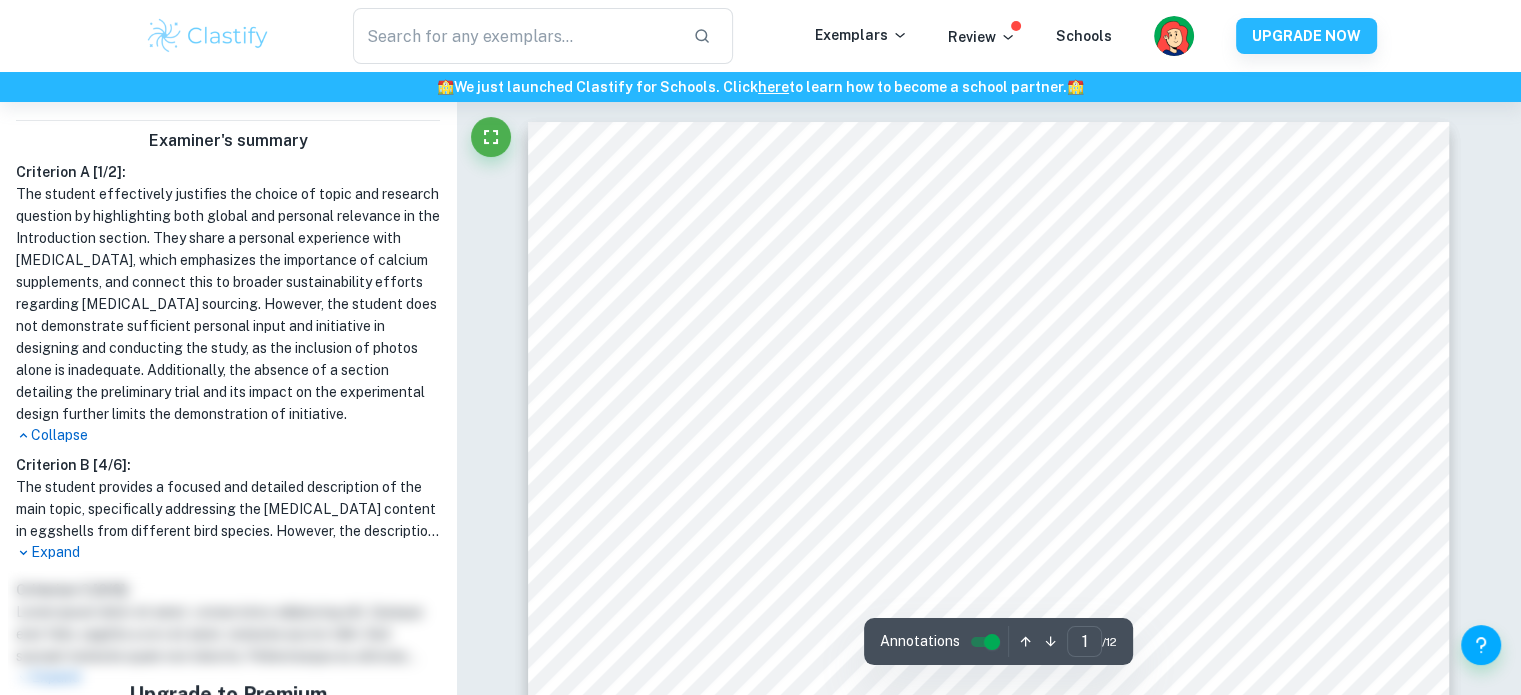 click on "Expand" at bounding box center [228, 552] 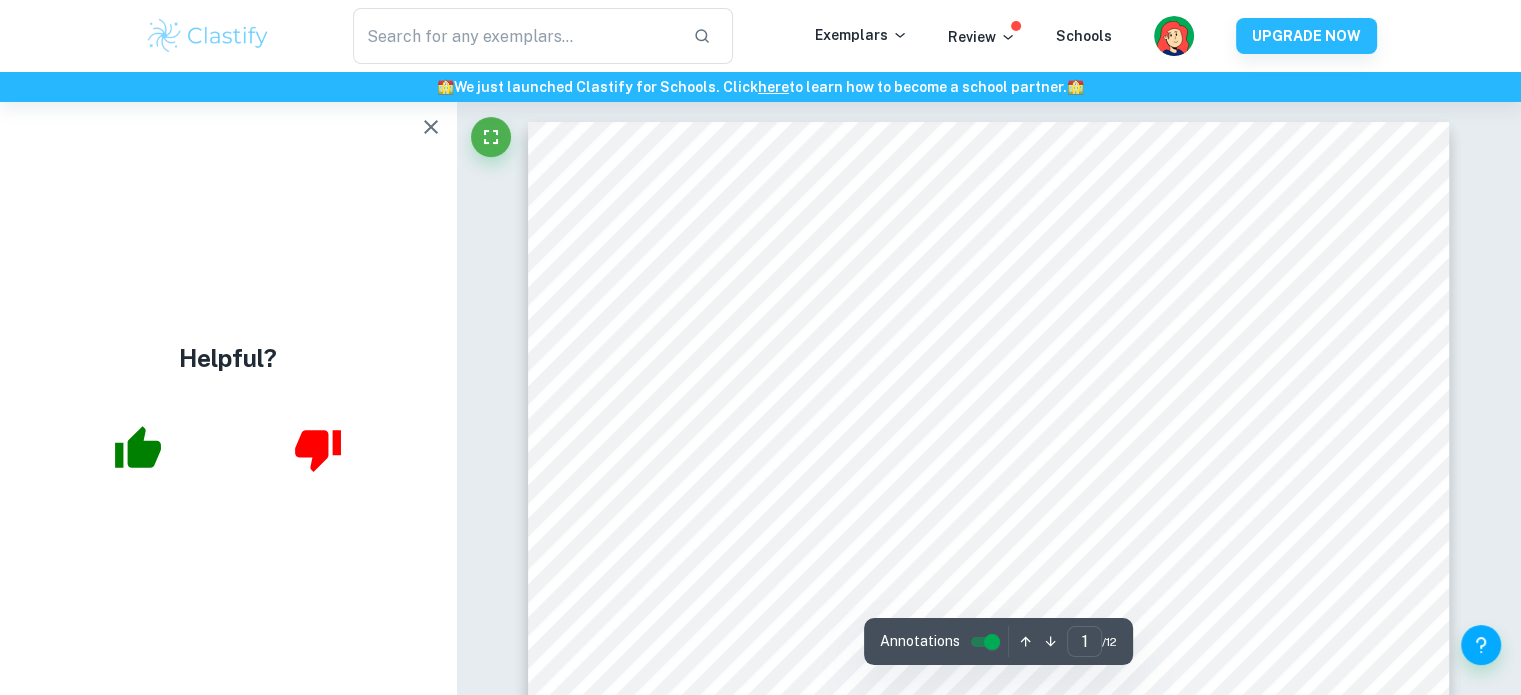 scroll, scrollTop: 0, scrollLeft: 0, axis: both 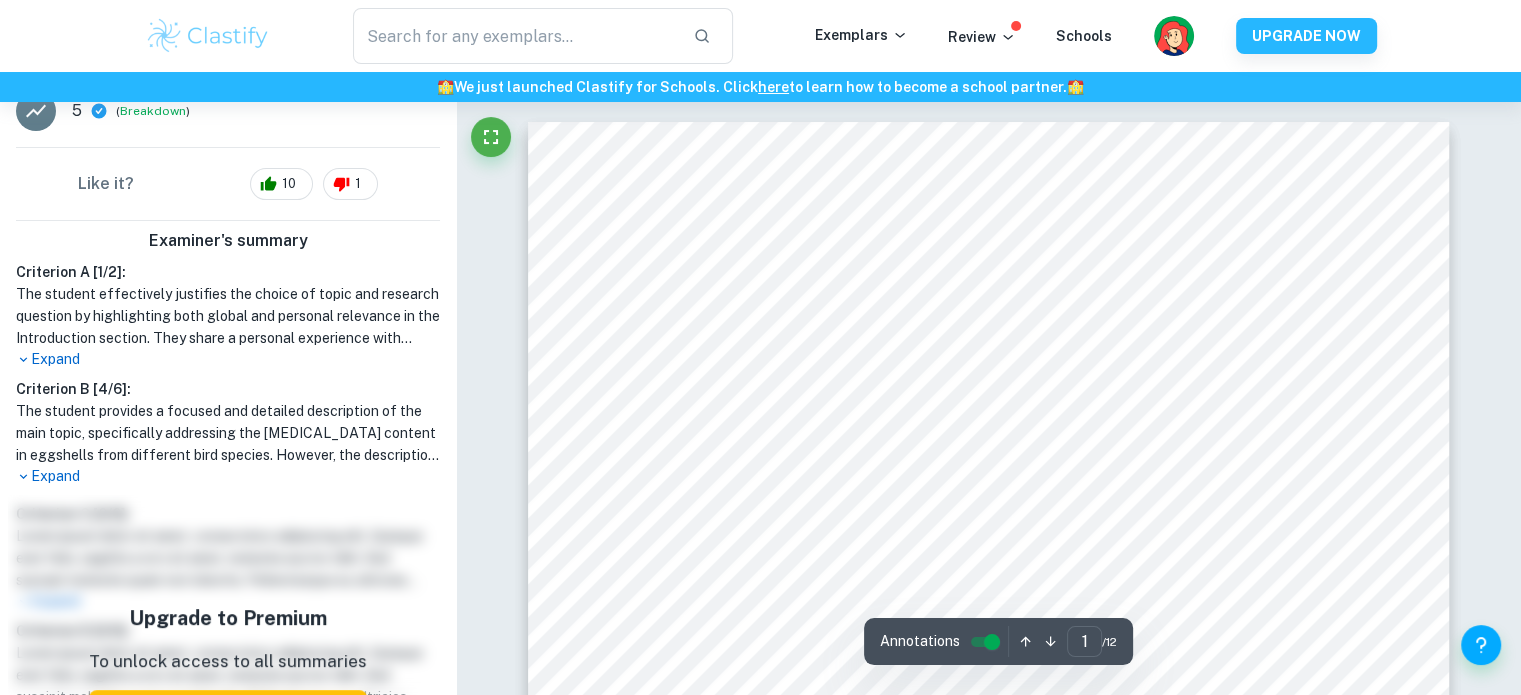 click on "The student provides a focused and detailed description of the main topic, specifically addressing the calcium carbonate content in eggshells from different bird species. However, the description of the research question lacks clarity and could benefit from rephrasing to enhance focus. While the student includes relevant chemical background, it falls short in contextualizing the significance of calcium carbonate in relation to sustainability. The methodology employed is appropriate and effectively structured to answer the research question, demonstrating a clear understanding of the experimental design and ensuring the validity of the results. The student also shows a comprehensive awareness of safety, ethical, and environmental issues related to the experiment." at bounding box center [228, 433] 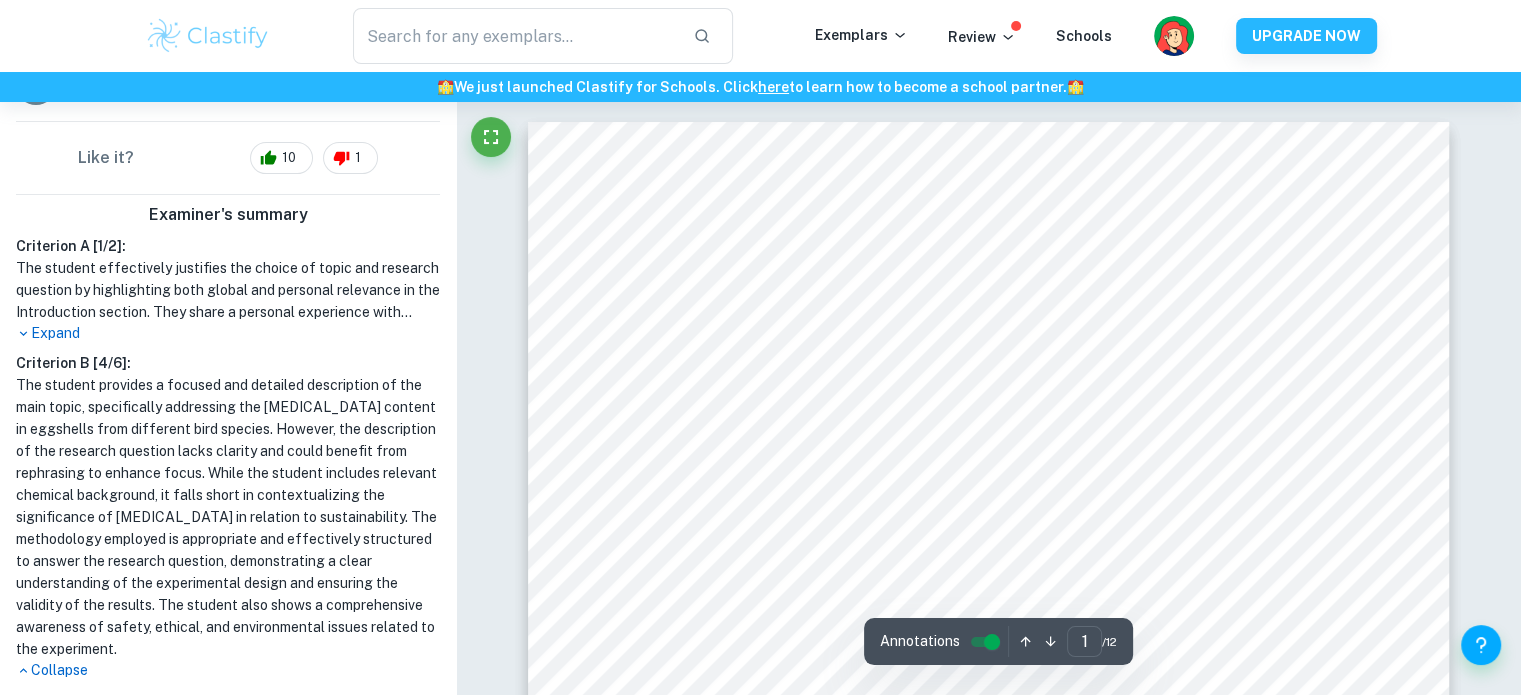 scroll, scrollTop: 600, scrollLeft: 0, axis: vertical 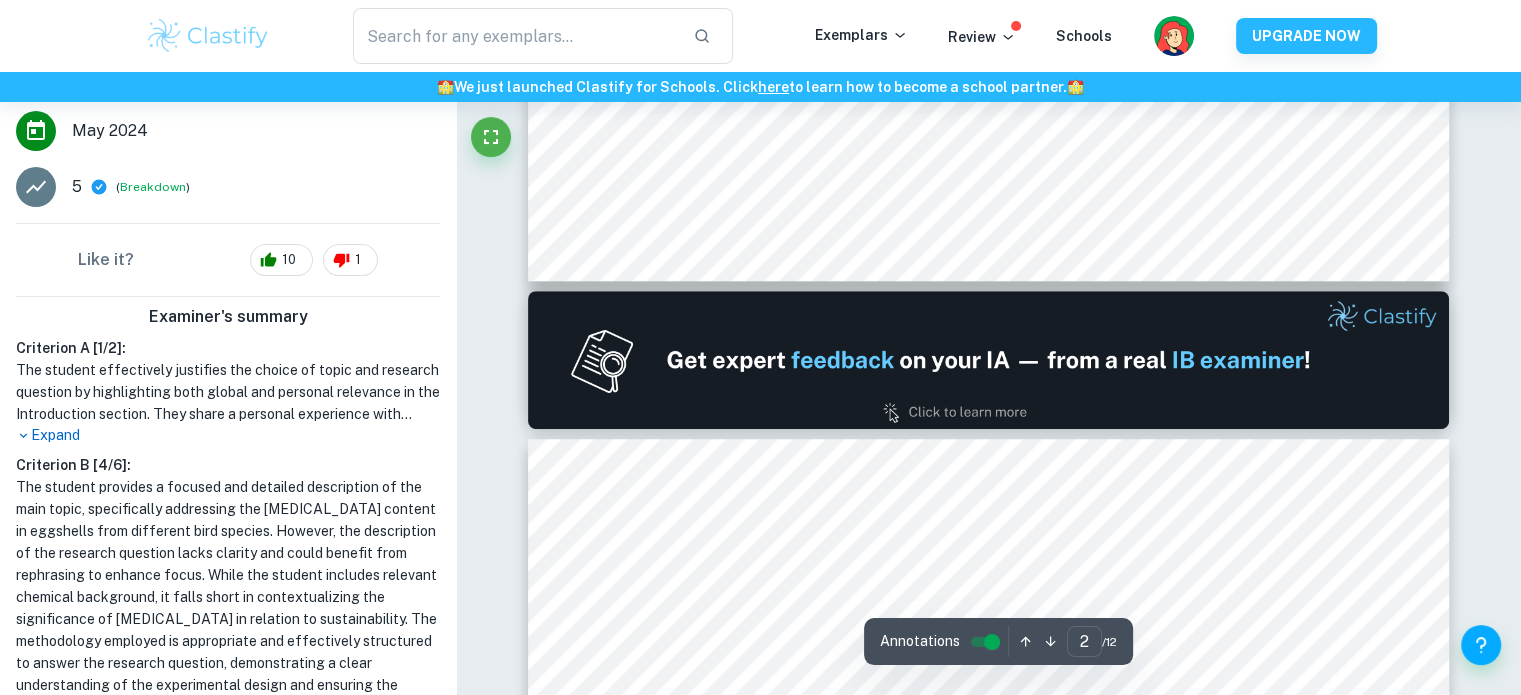 type on "1" 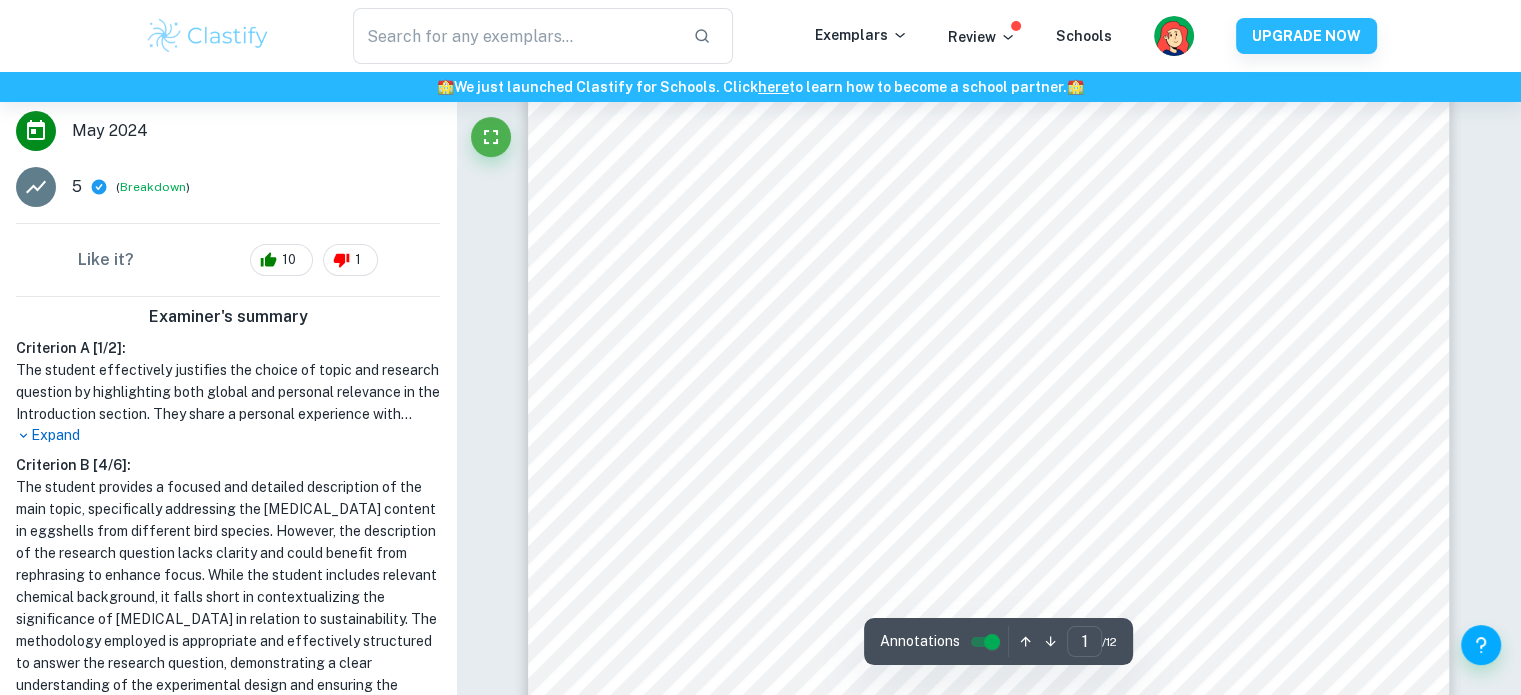 scroll, scrollTop: 300, scrollLeft: 0, axis: vertical 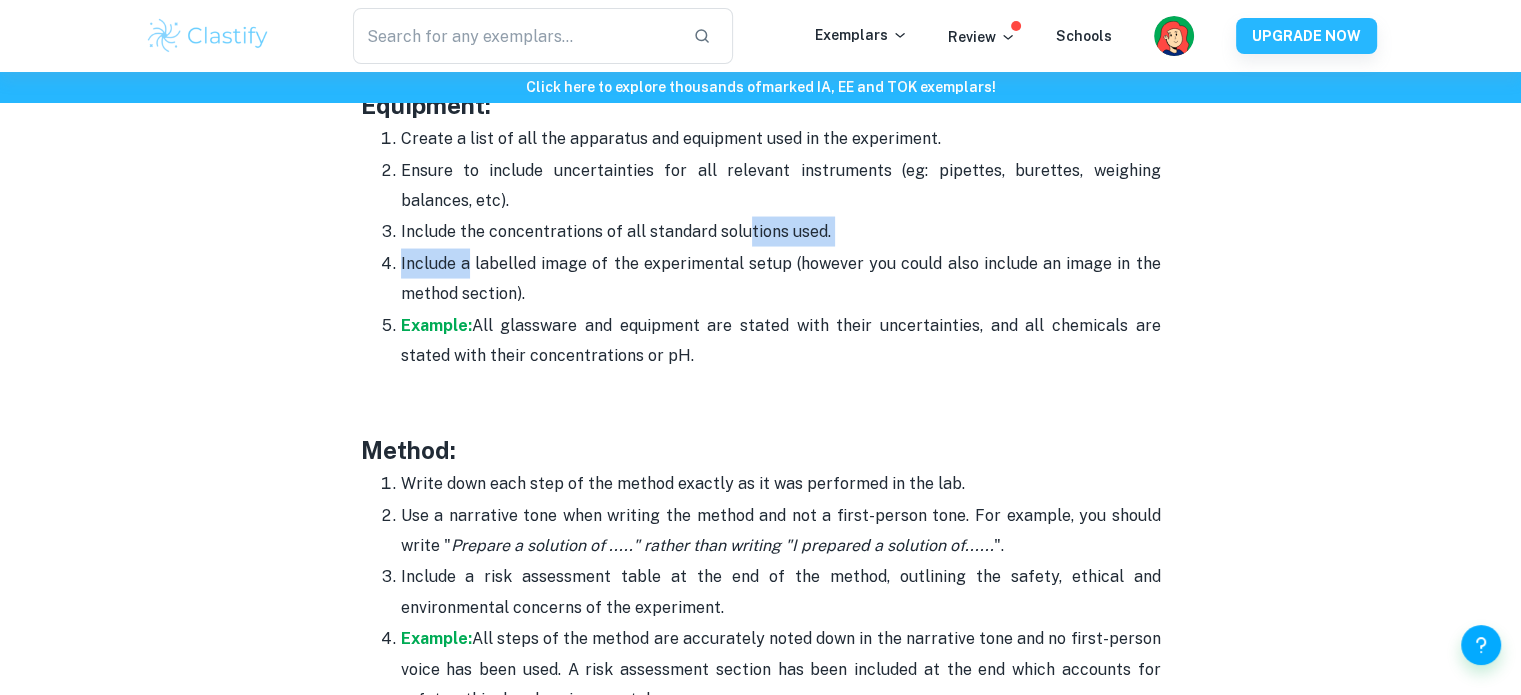 drag, startPoint x: 513, startPoint y: 254, endPoint x: 743, endPoint y: 225, distance: 231.82104 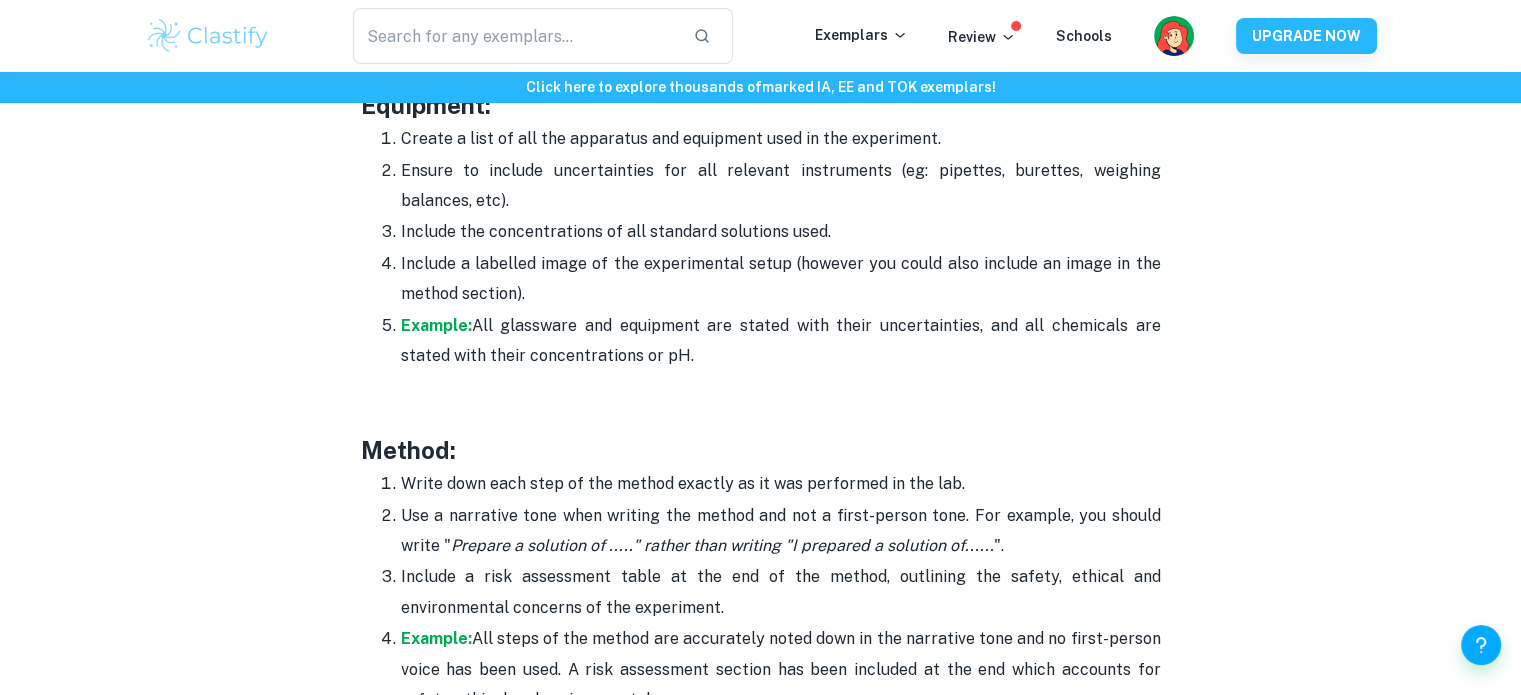click on "Include a labelled image of the experimental setup (however you could also include an image in the method section)." at bounding box center (781, 279) 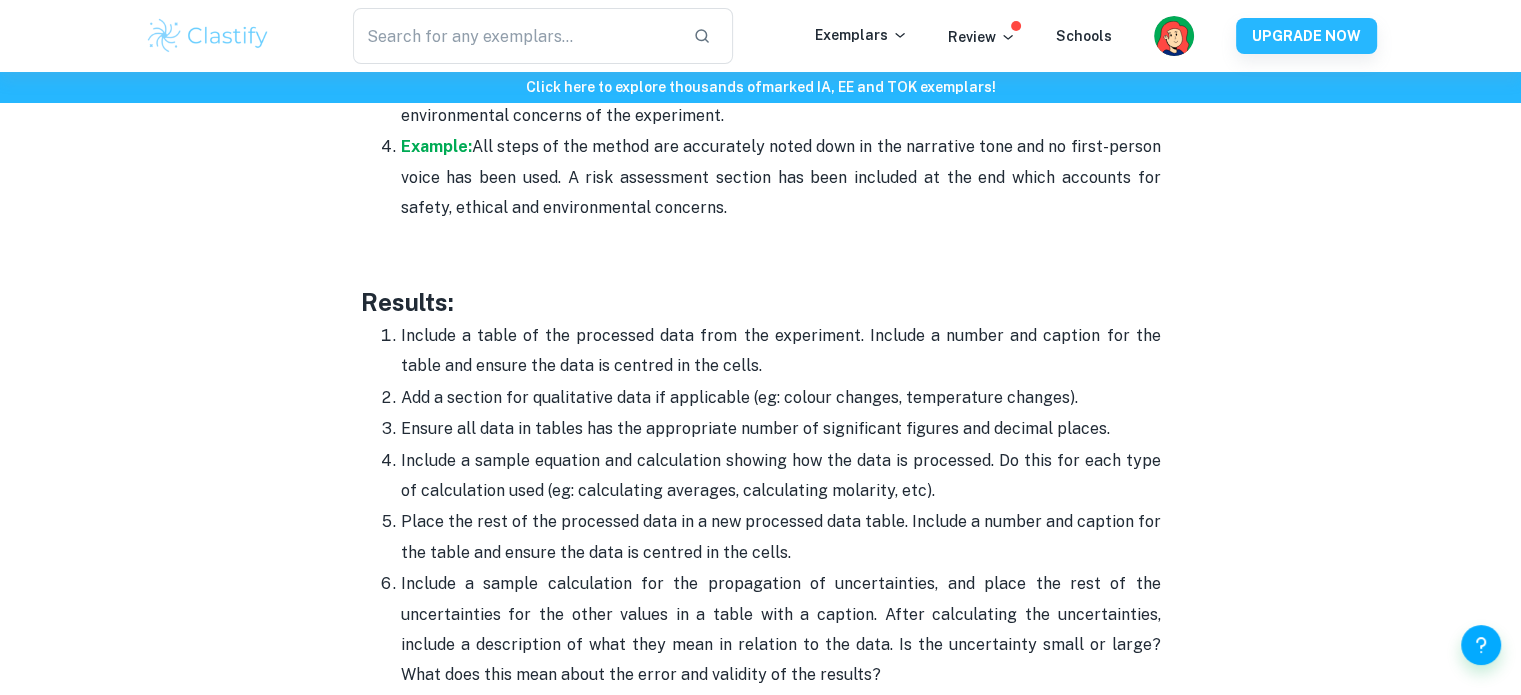 scroll, scrollTop: 4200, scrollLeft: 0, axis: vertical 